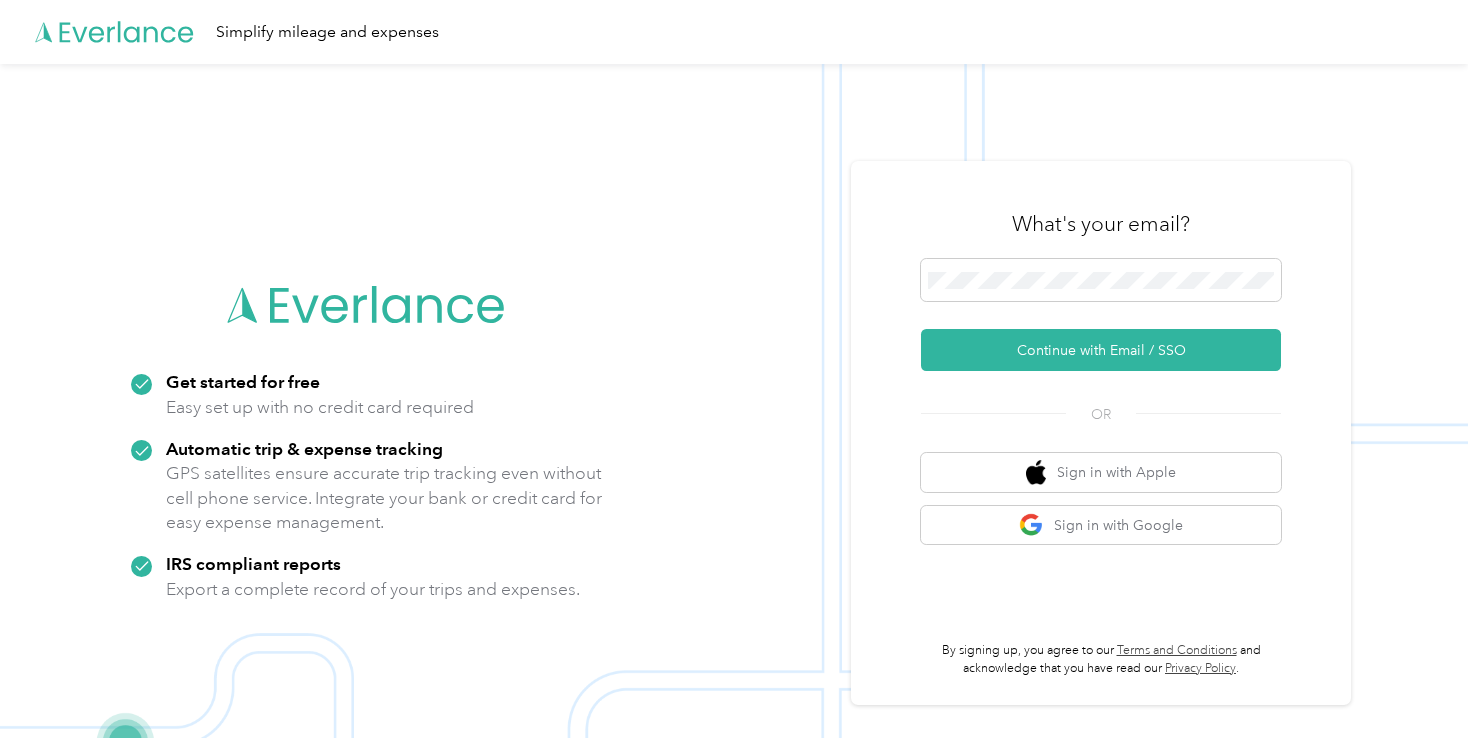 scroll, scrollTop: 0, scrollLeft: 0, axis: both 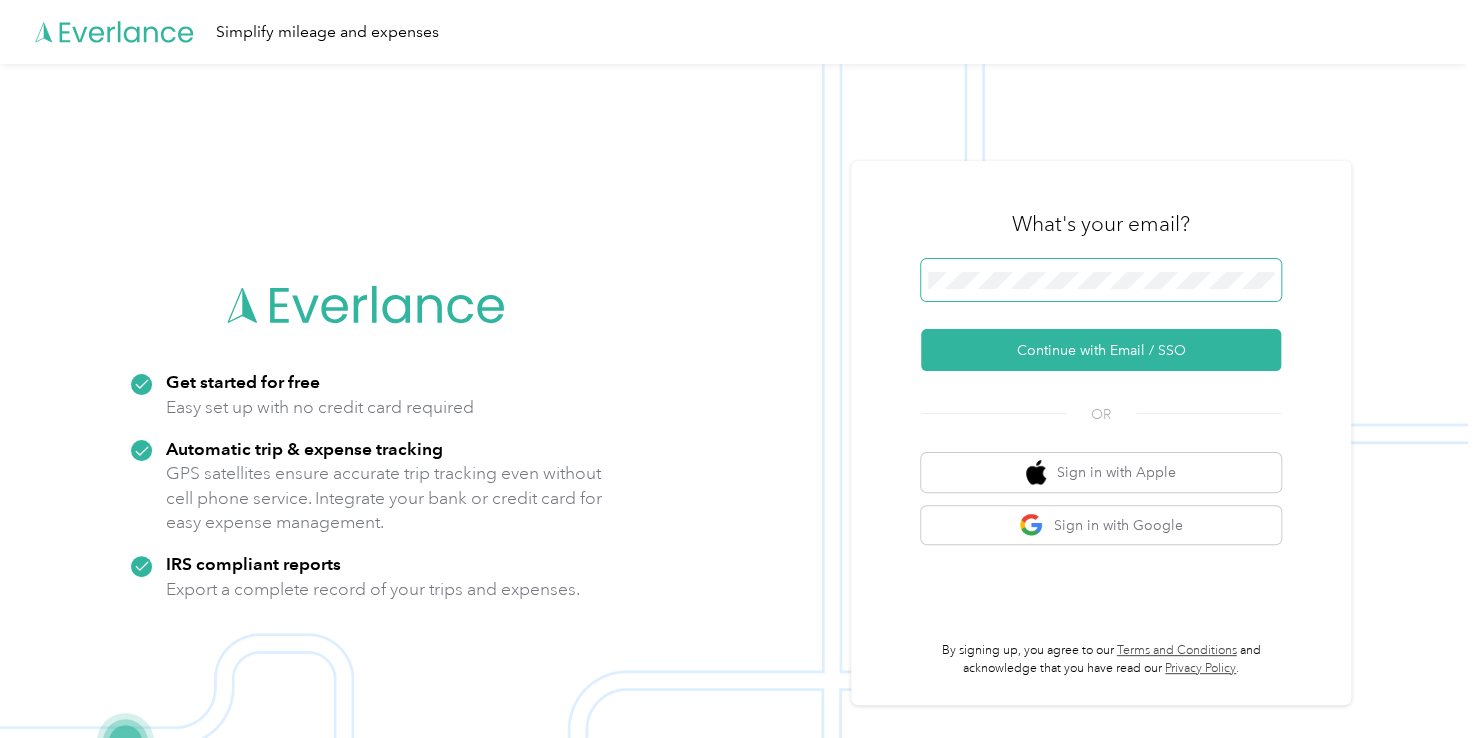 click at bounding box center (1101, 280) 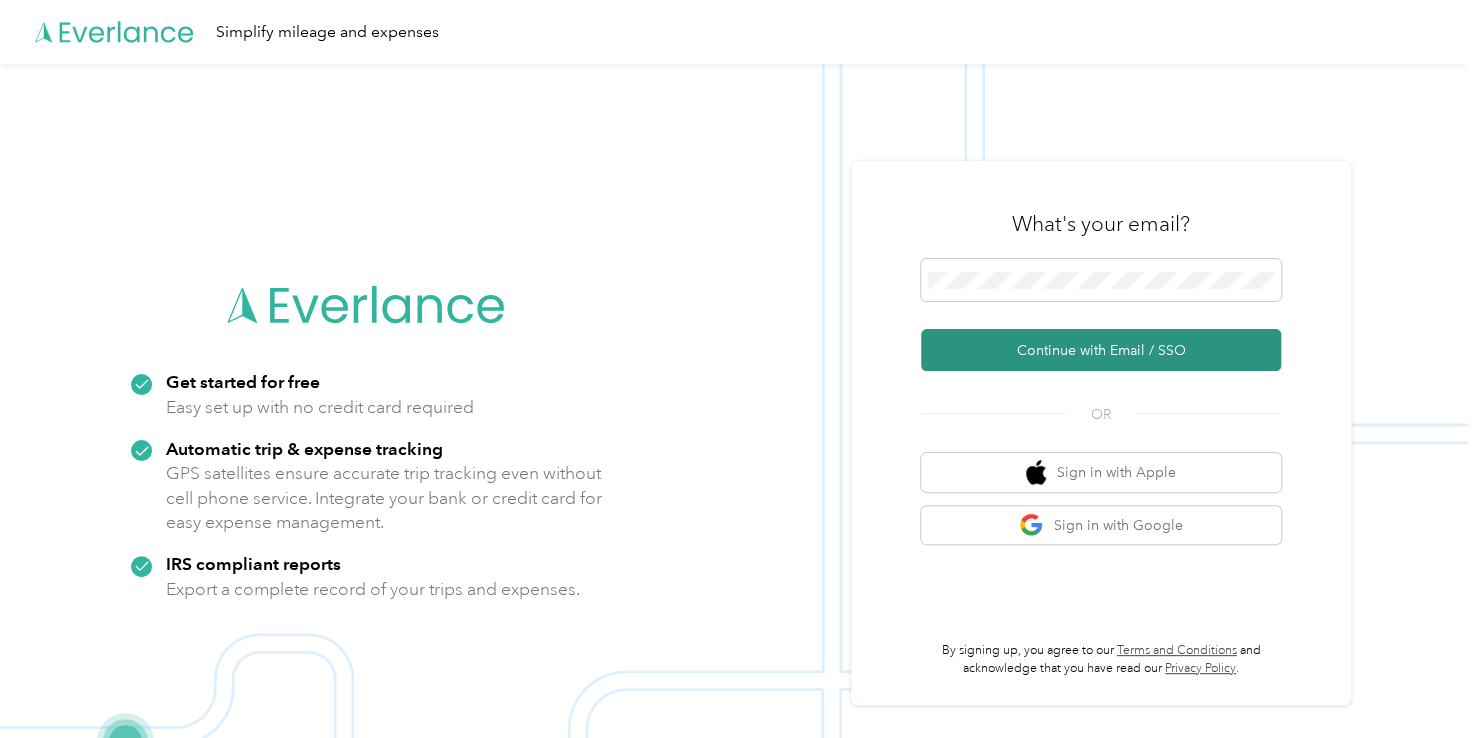 click on "Continue with Email / SSO" at bounding box center (1101, 350) 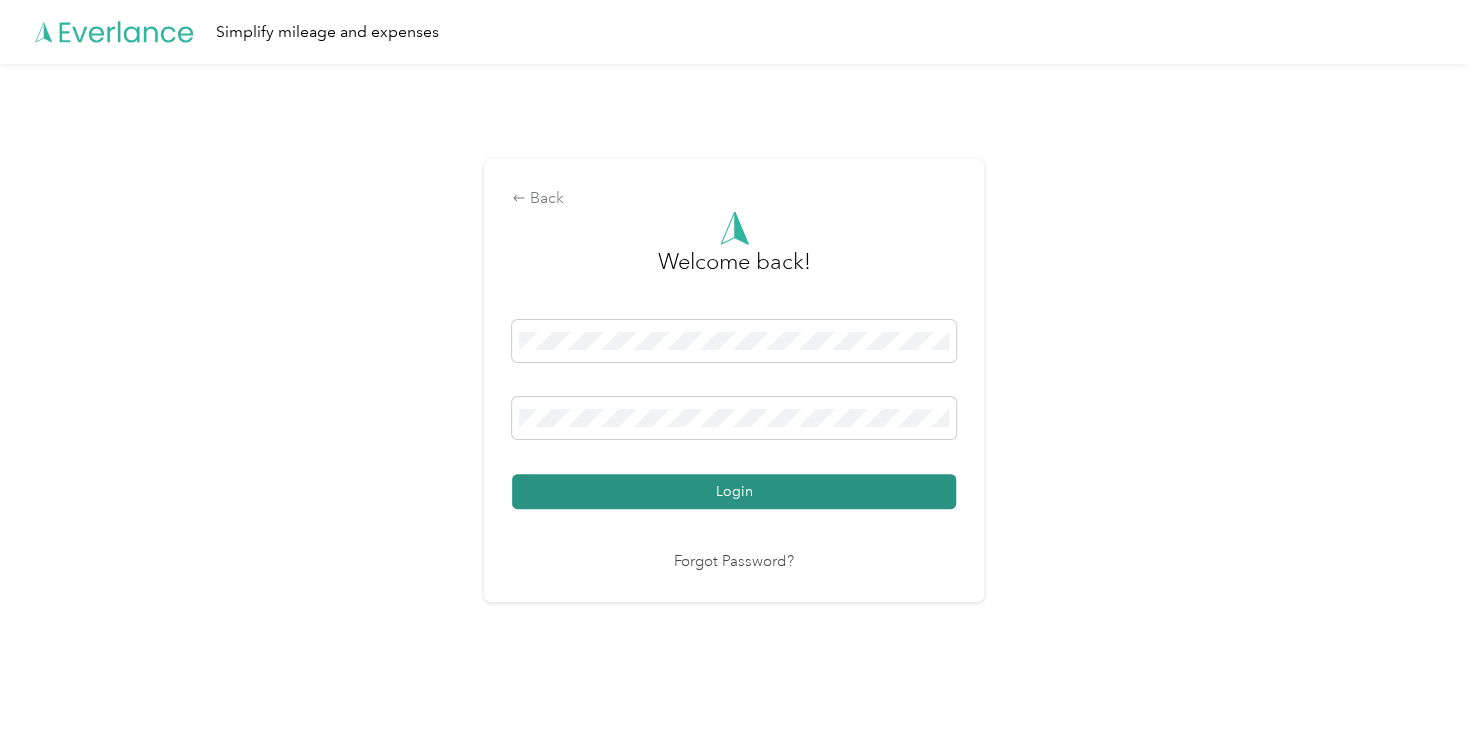 click on "Login" at bounding box center (734, 491) 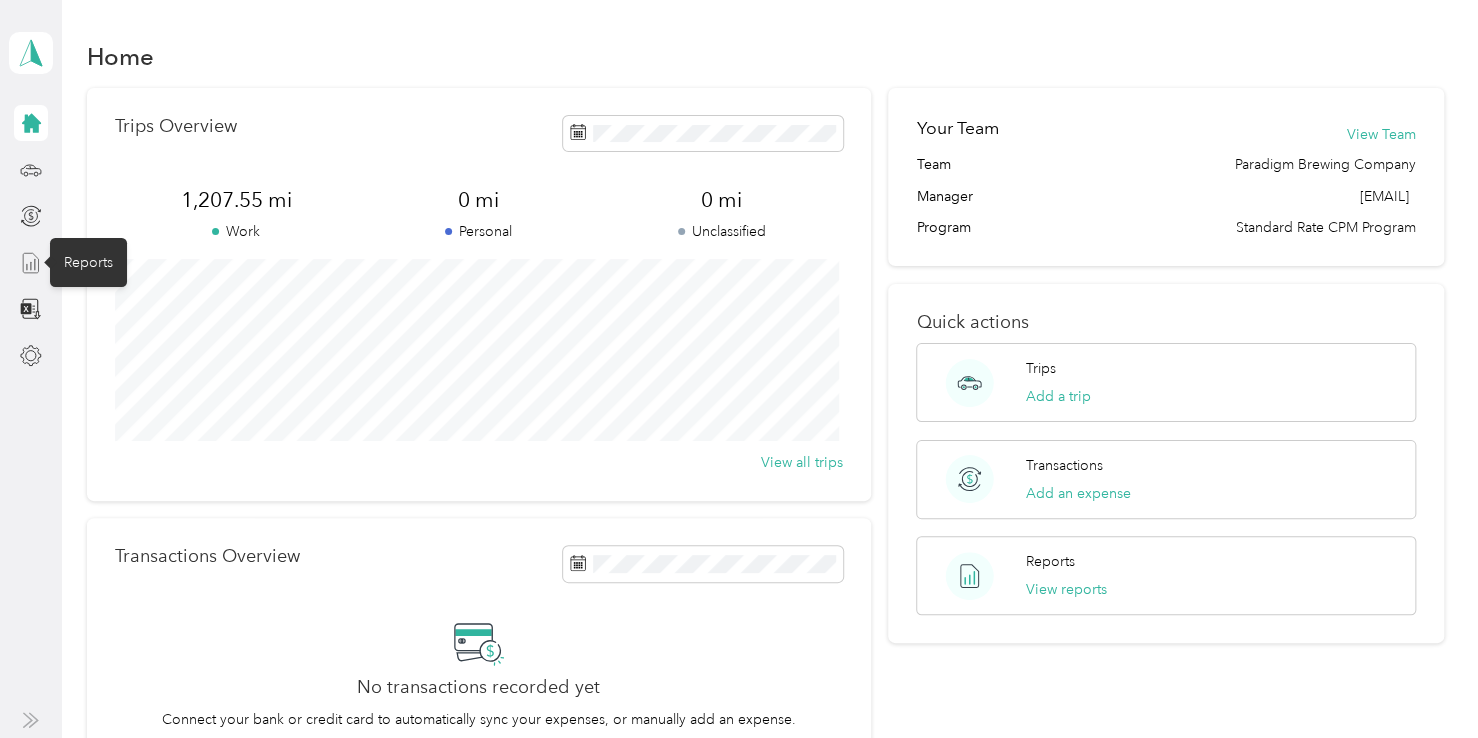 click 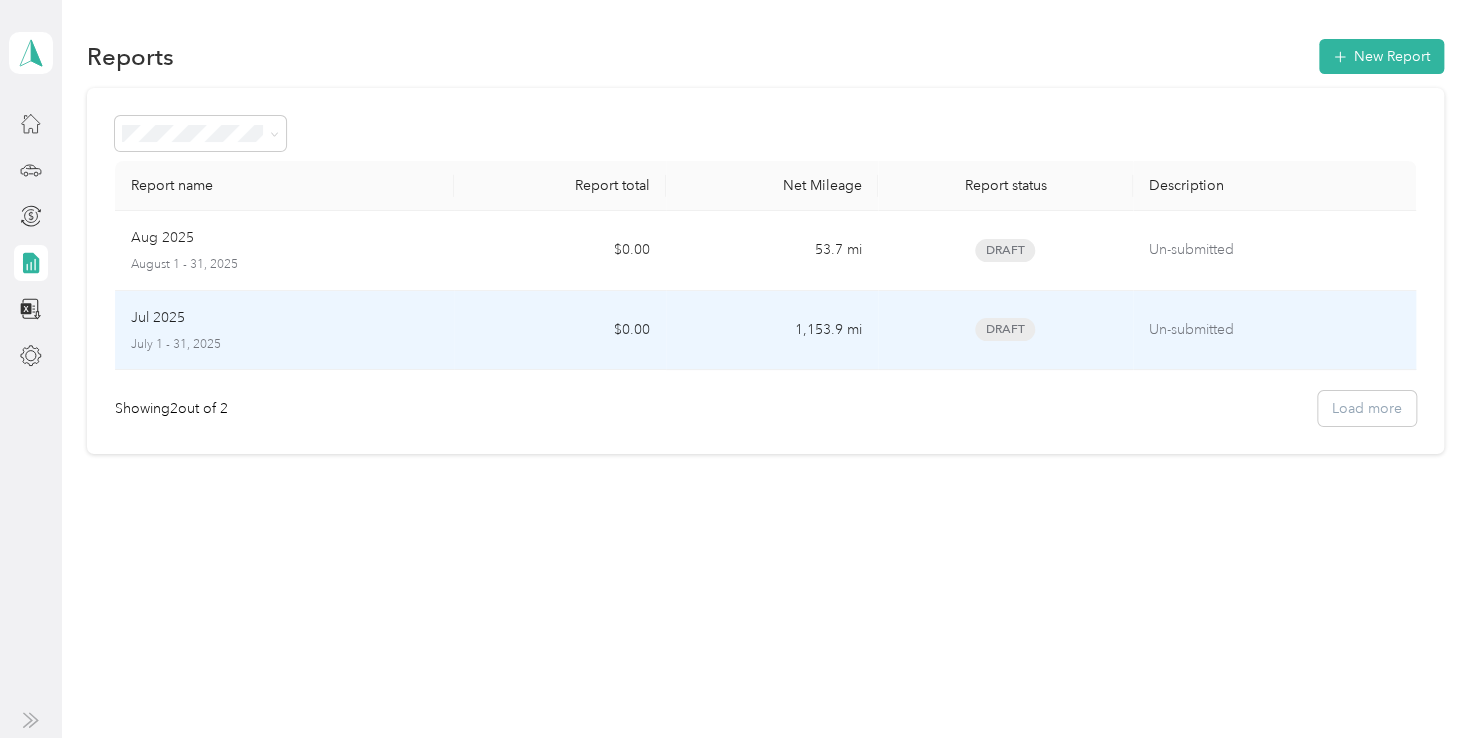 click on "Jul 2025" at bounding box center (158, 318) 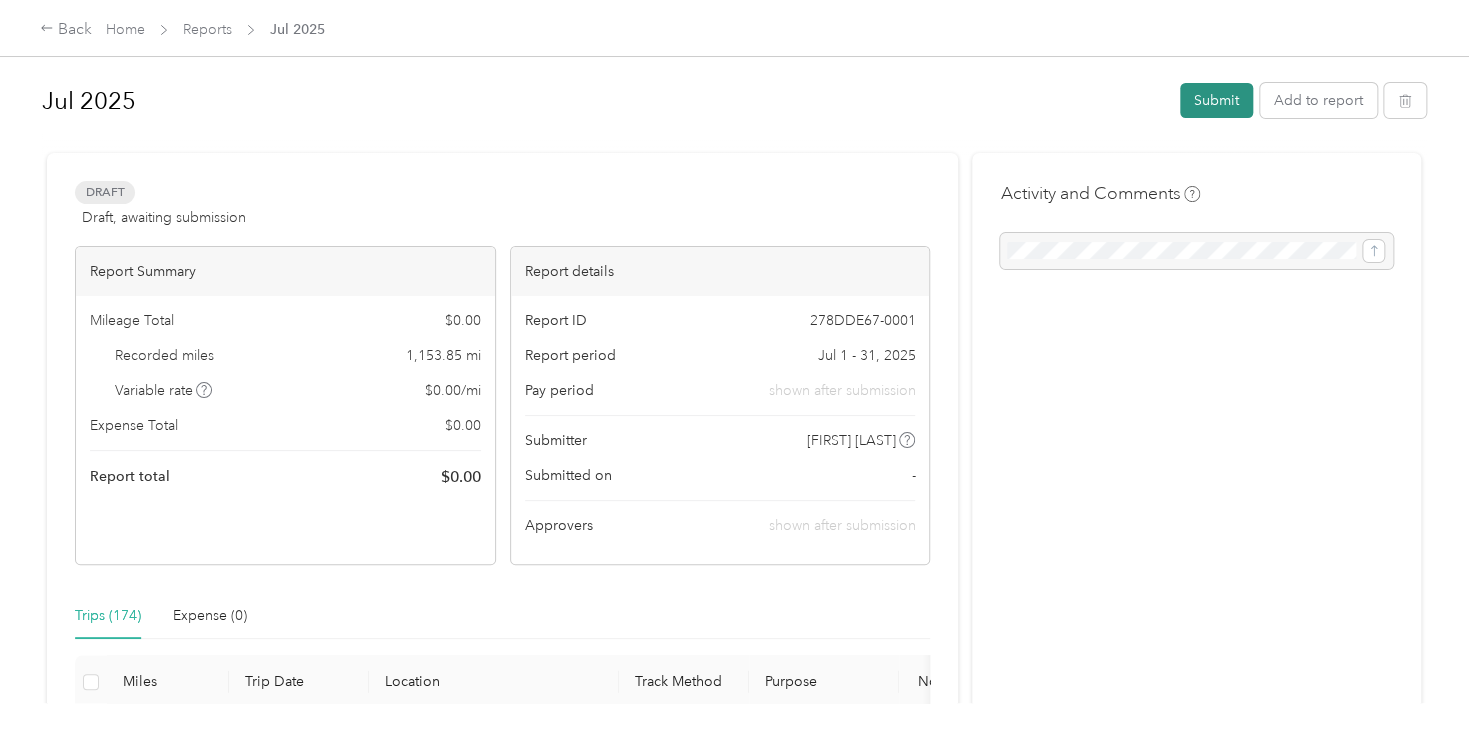 click on "Submit" at bounding box center [1216, 100] 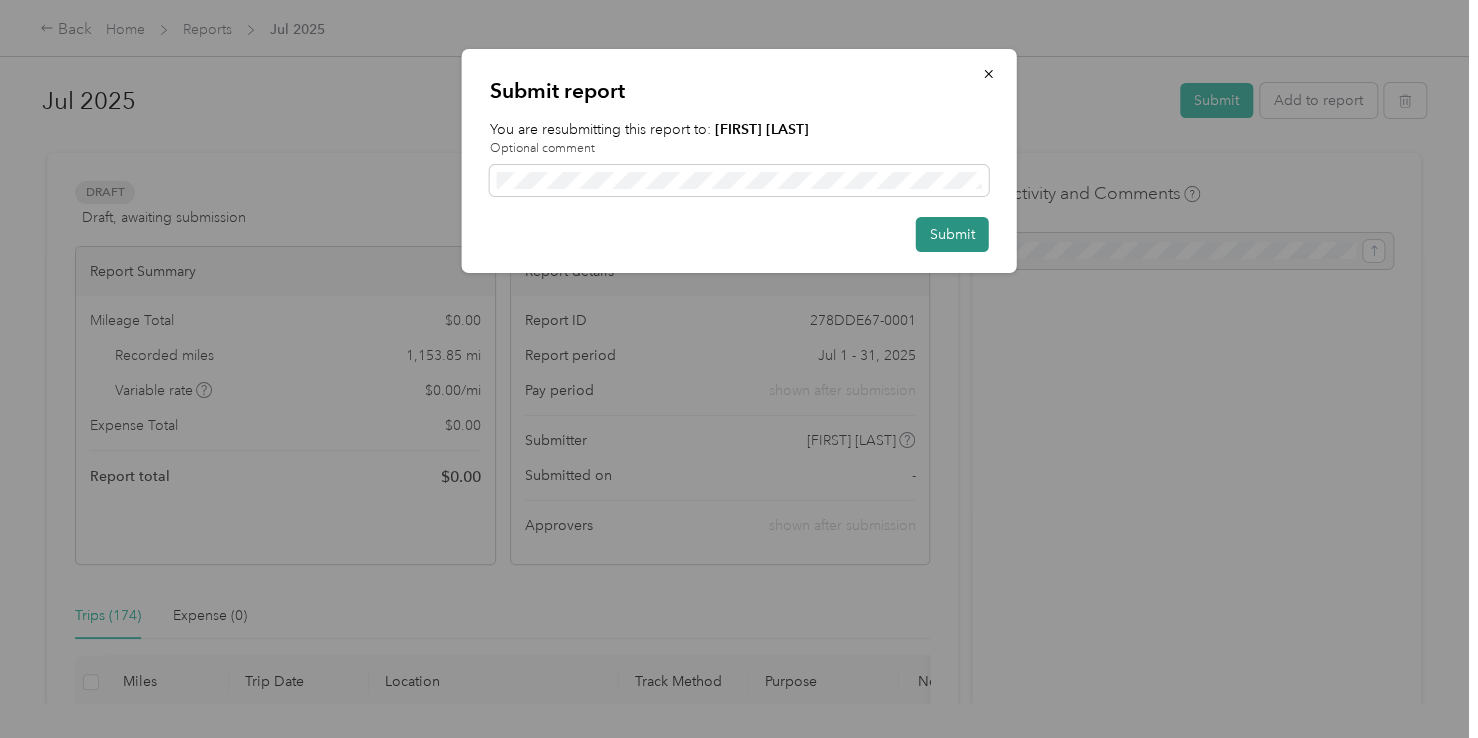 click on "Submit" at bounding box center (952, 234) 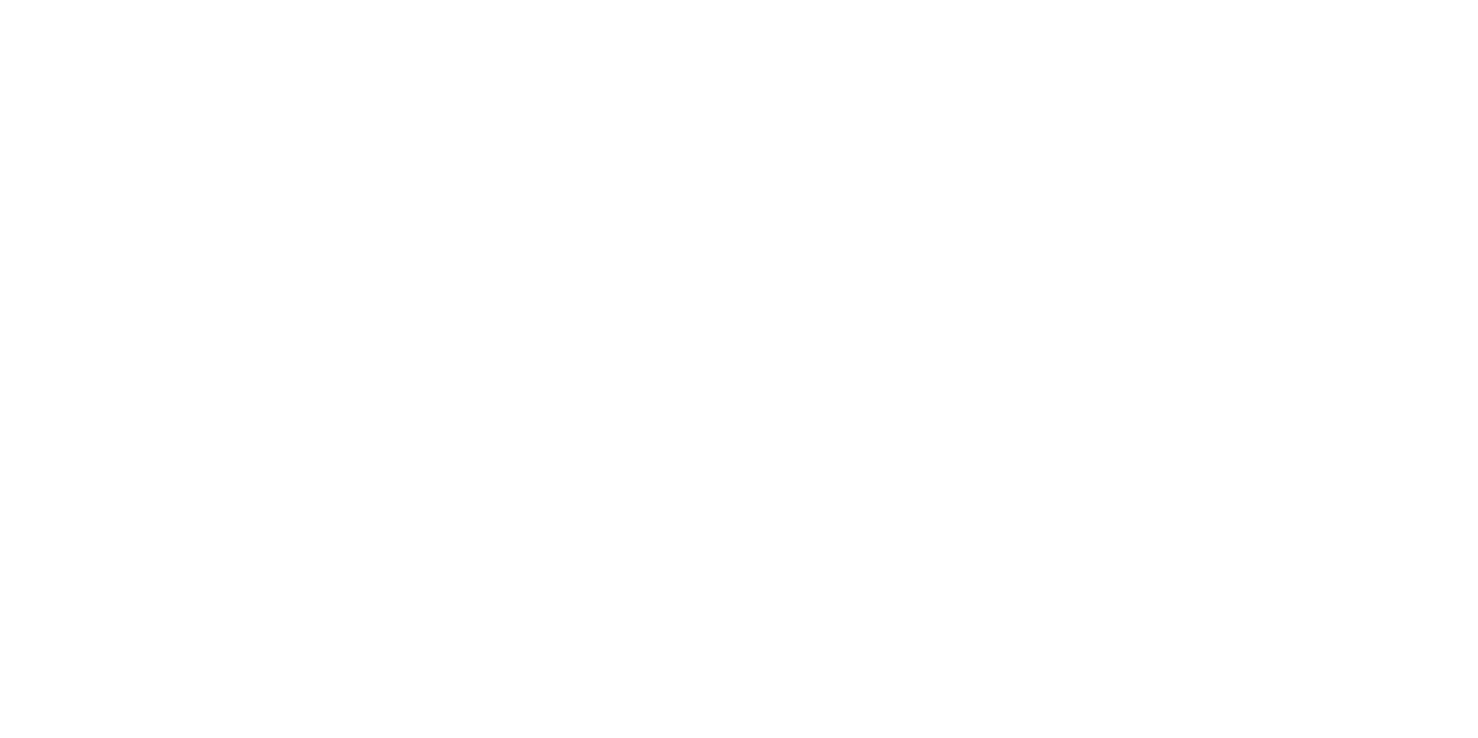 scroll, scrollTop: 0, scrollLeft: 0, axis: both 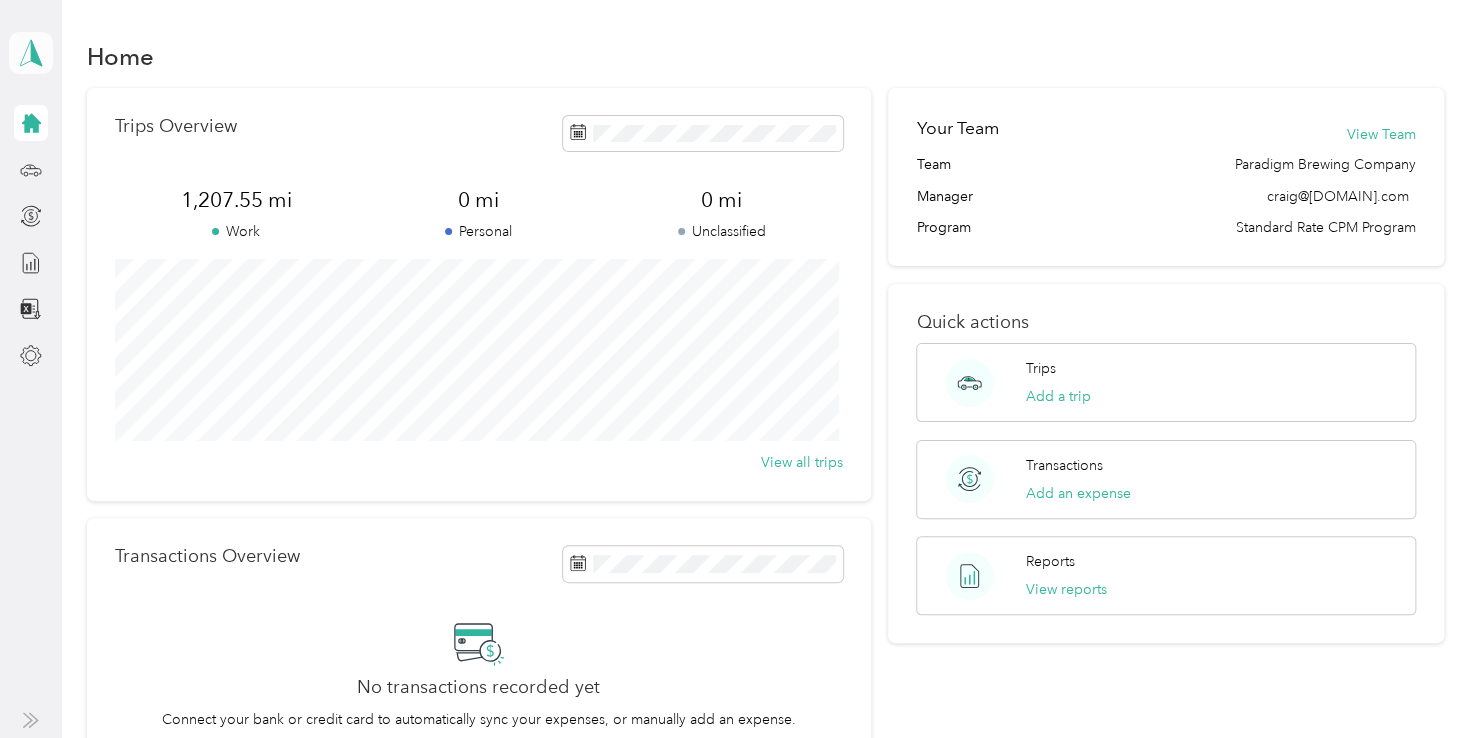 click 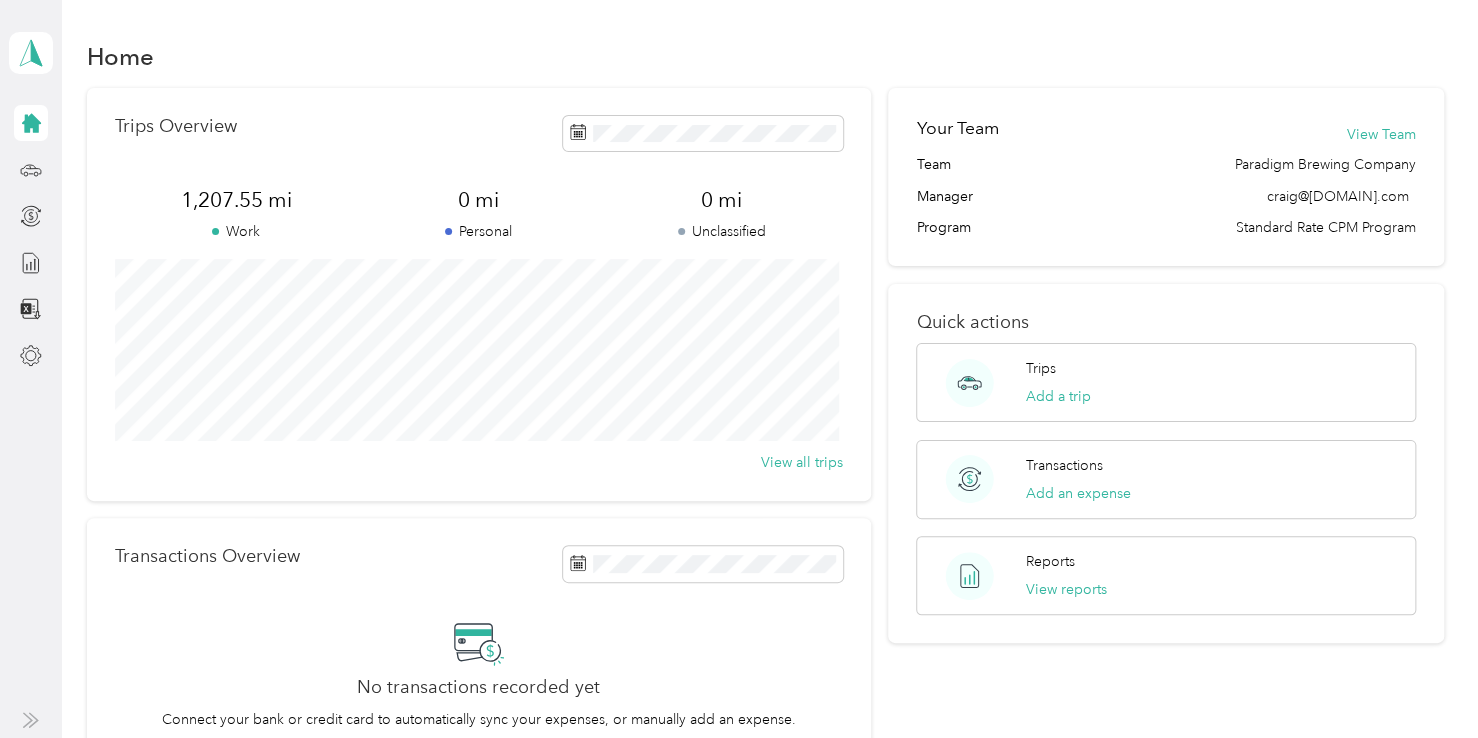 click on "Log out" at bounding box center (65, 164) 